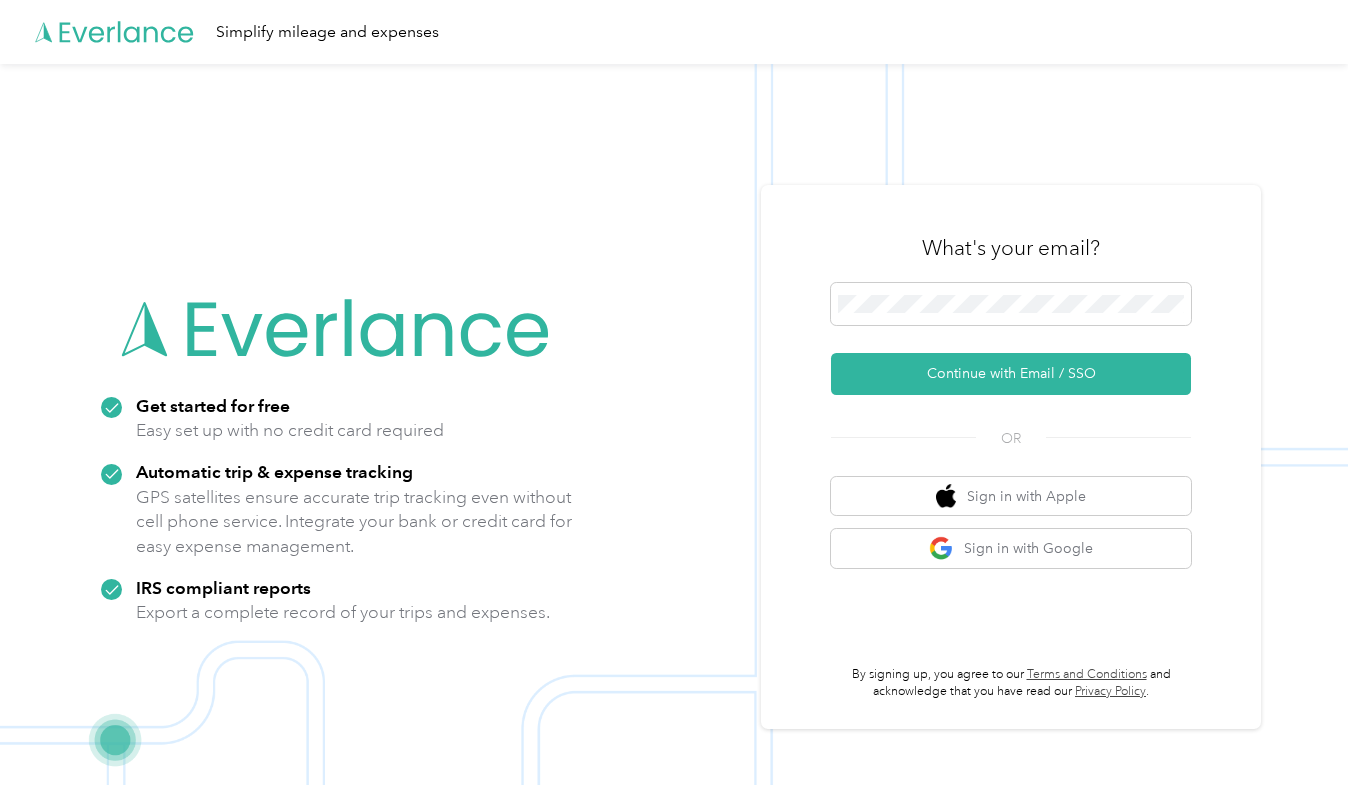 scroll, scrollTop: 0, scrollLeft: 0, axis: both 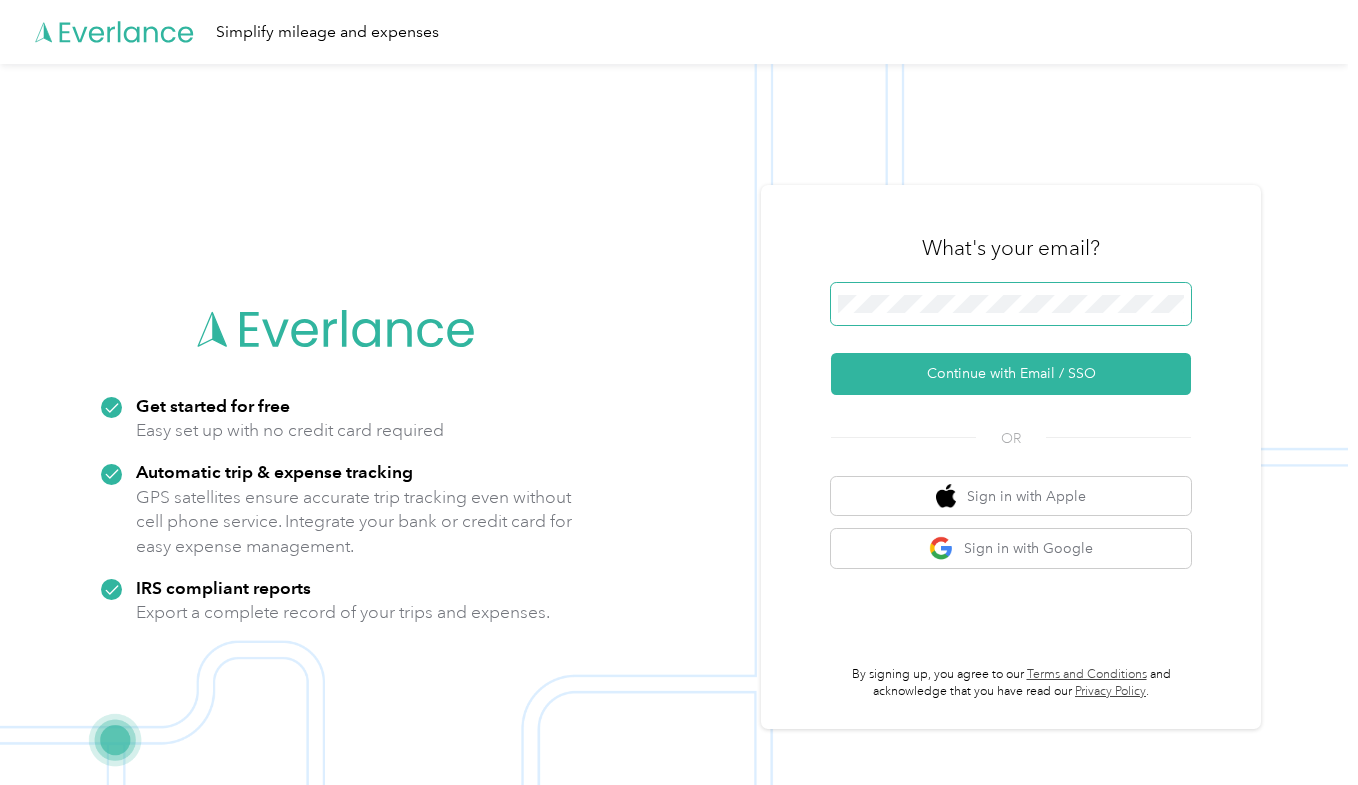 click at bounding box center [1011, 304] 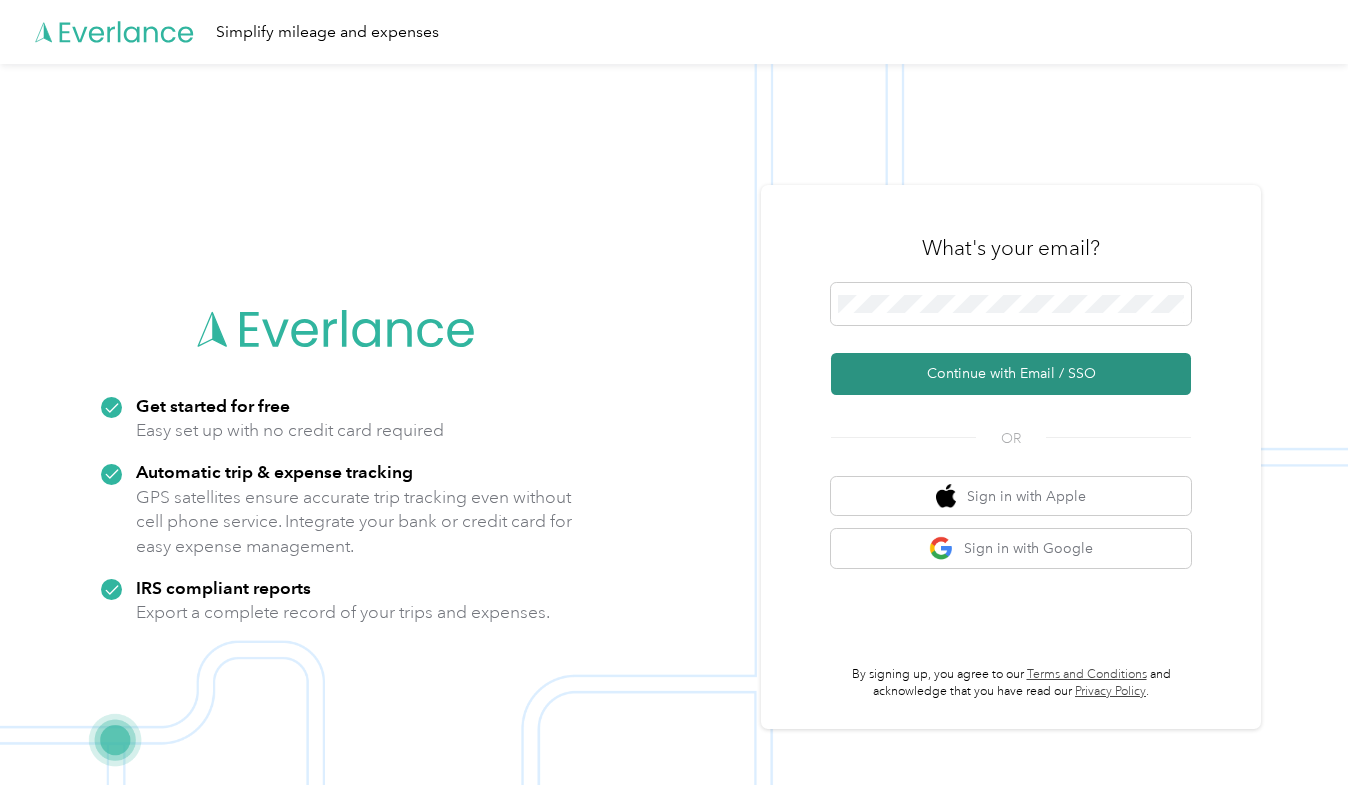 click on "Continue with Email / SSO" at bounding box center [1011, 374] 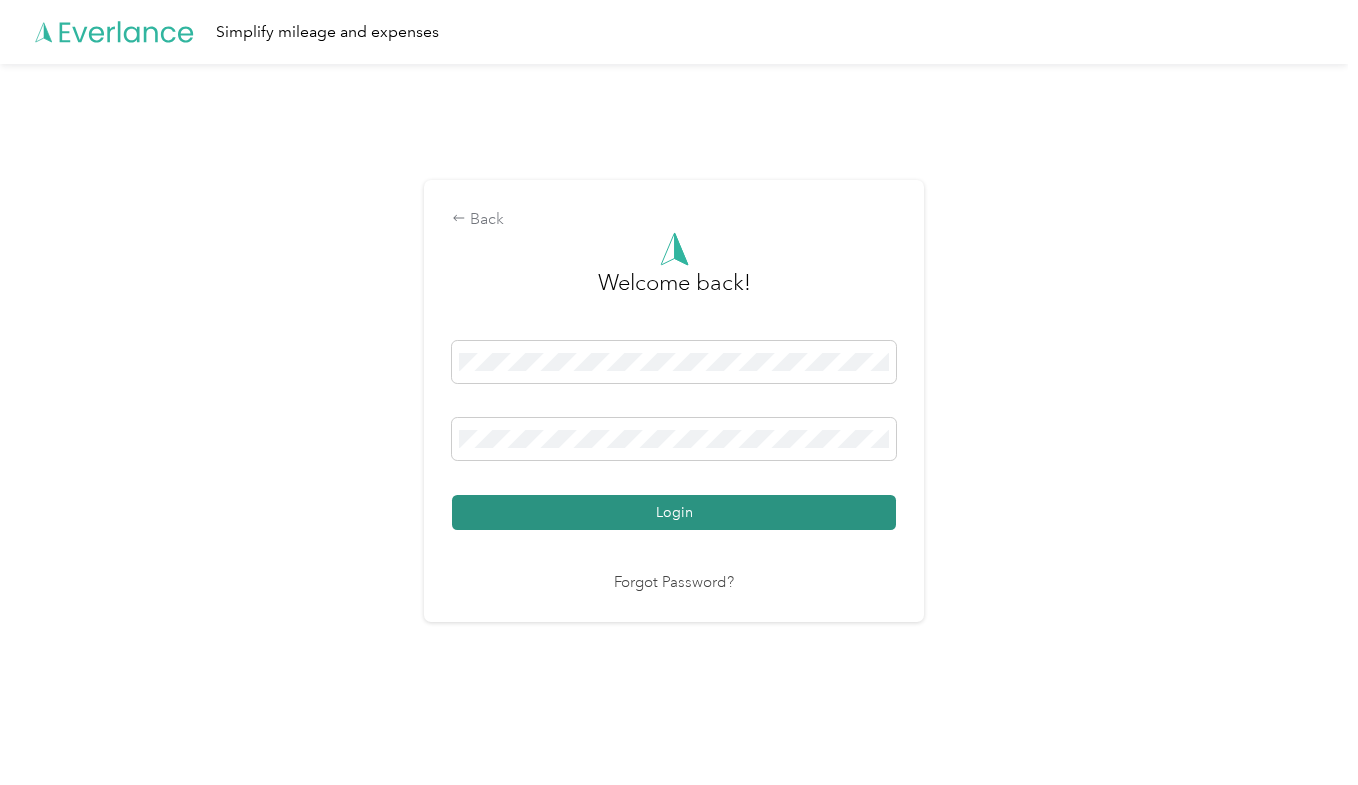 click on "Login" at bounding box center (674, 512) 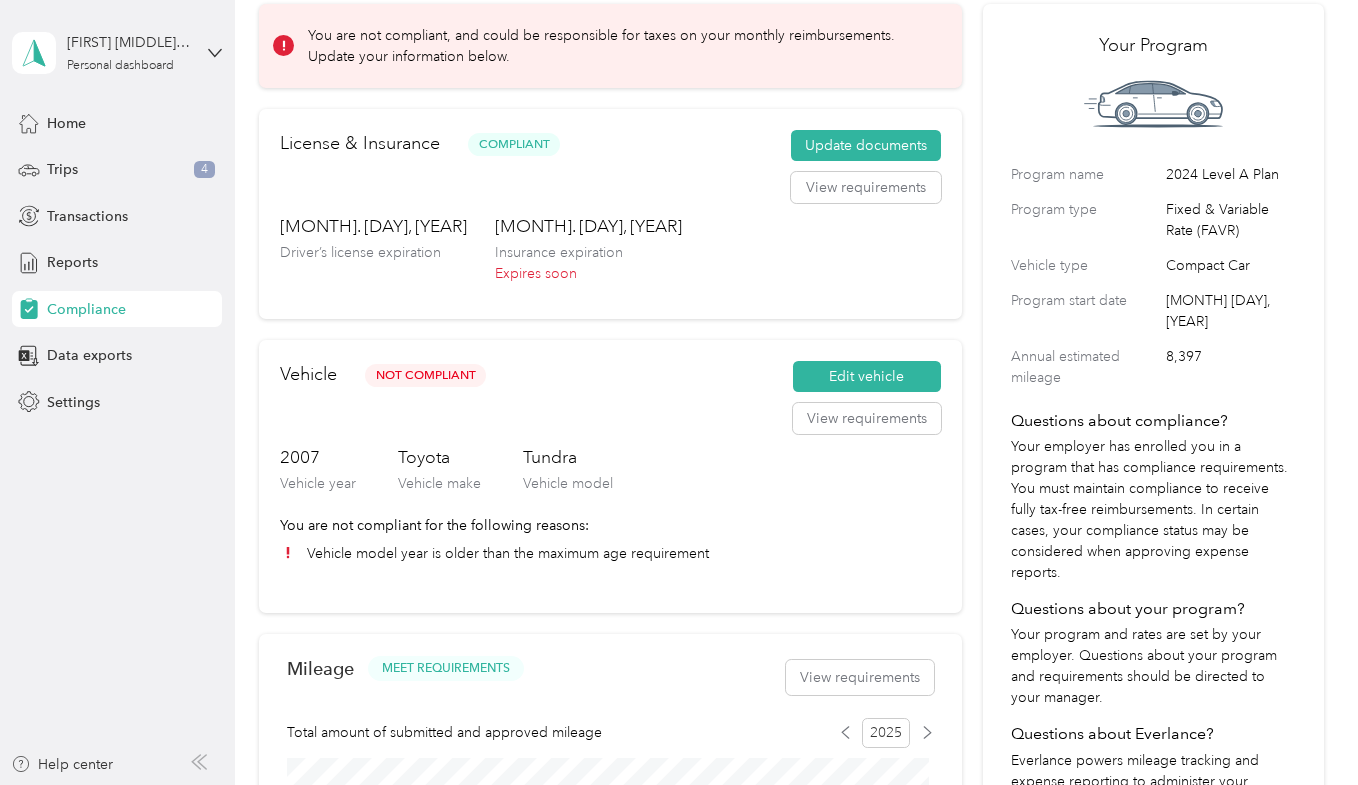 scroll, scrollTop: 0, scrollLeft: 0, axis: both 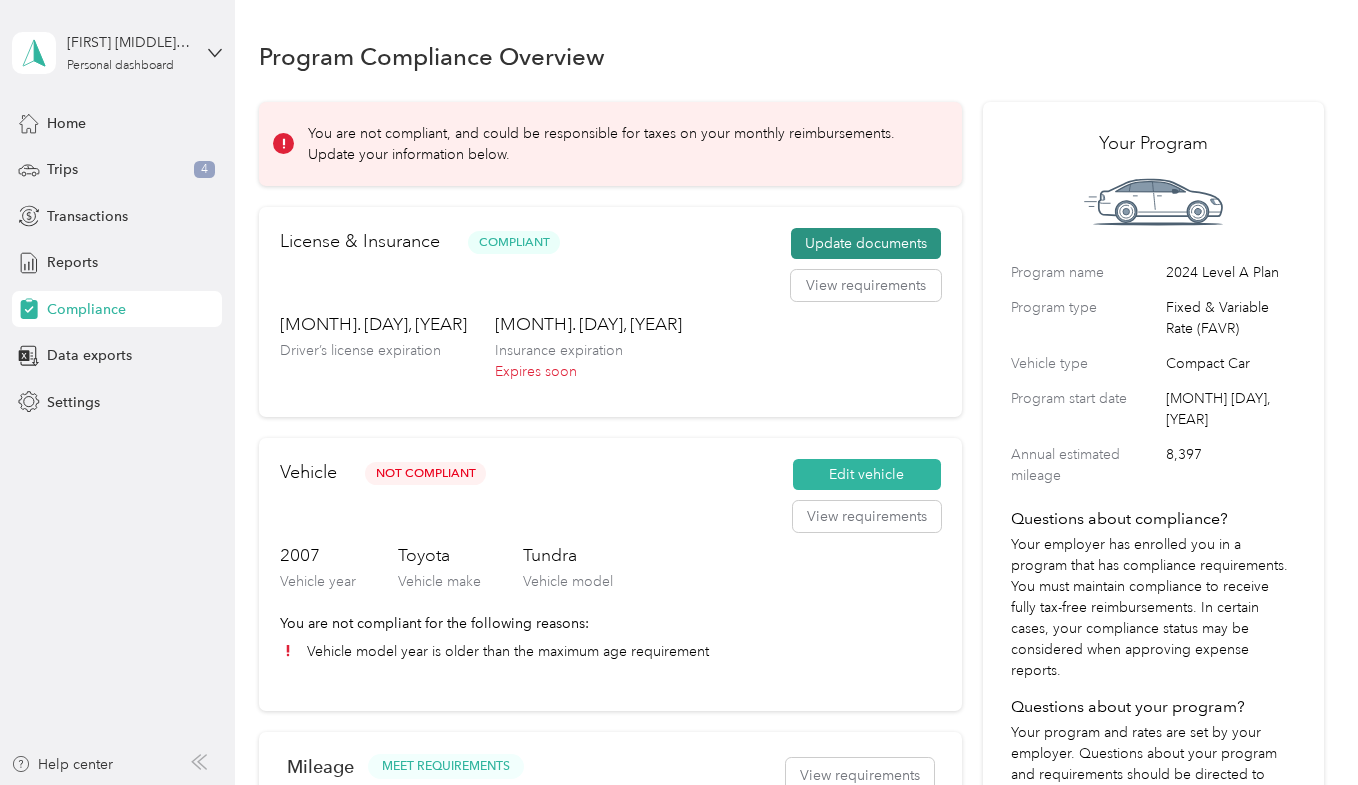 click on "Update documents" at bounding box center (866, 244) 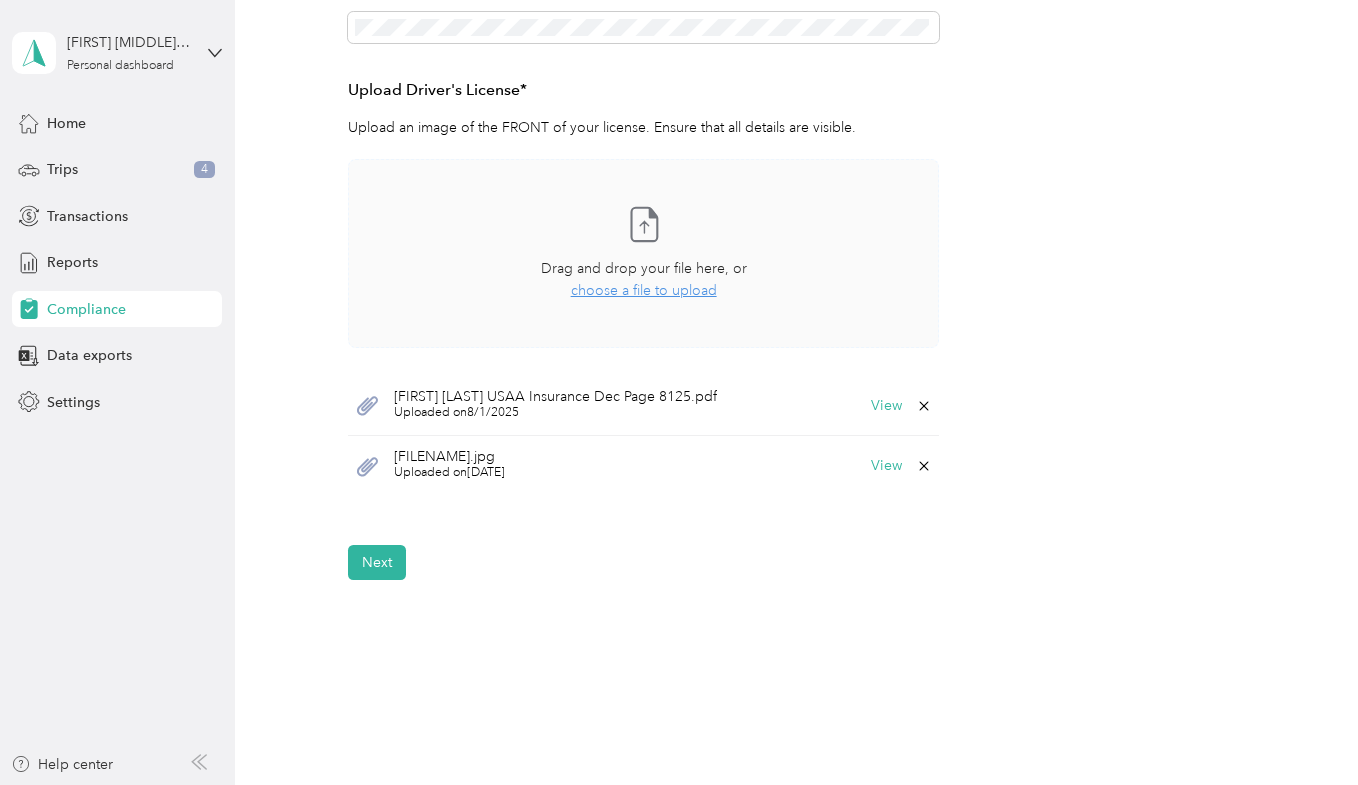 scroll, scrollTop: 585, scrollLeft: 0, axis: vertical 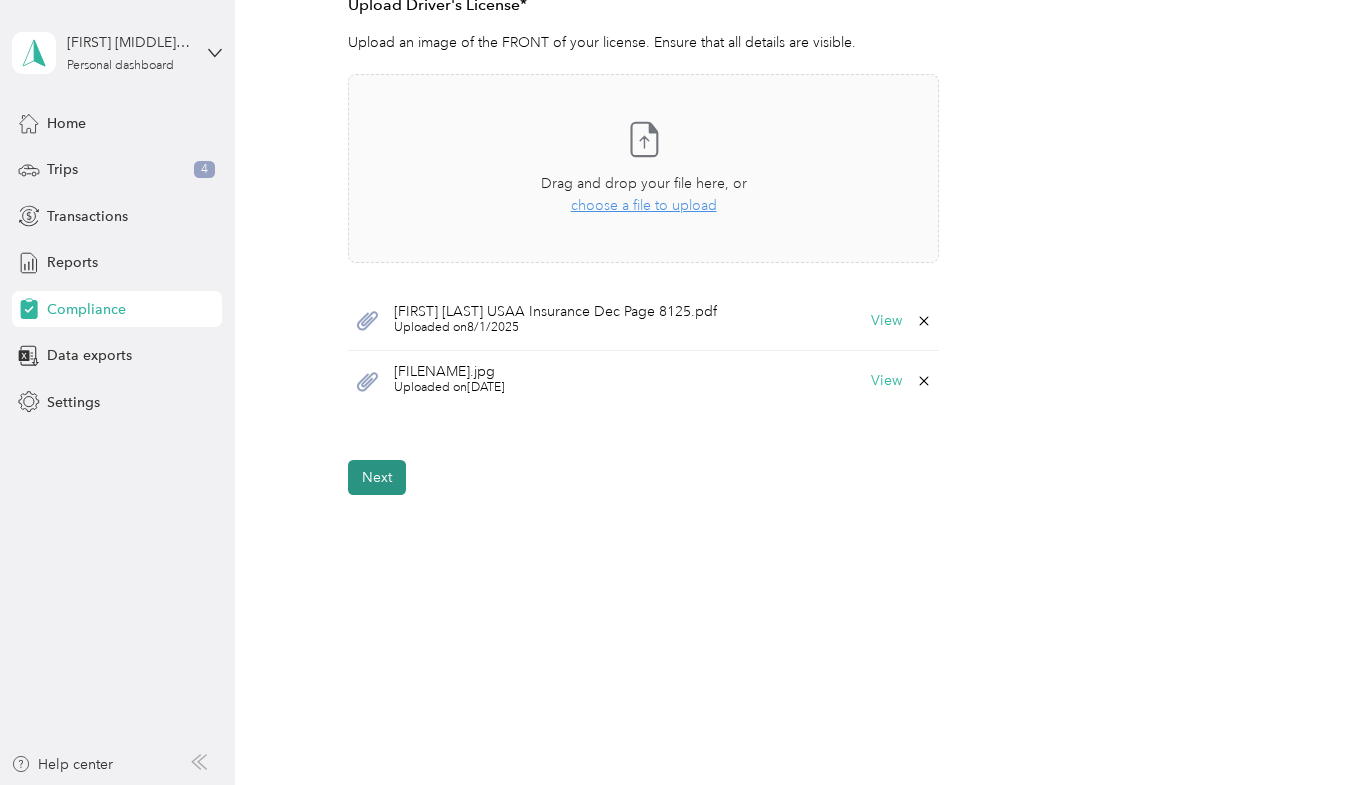 click on "Next" at bounding box center [377, 477] 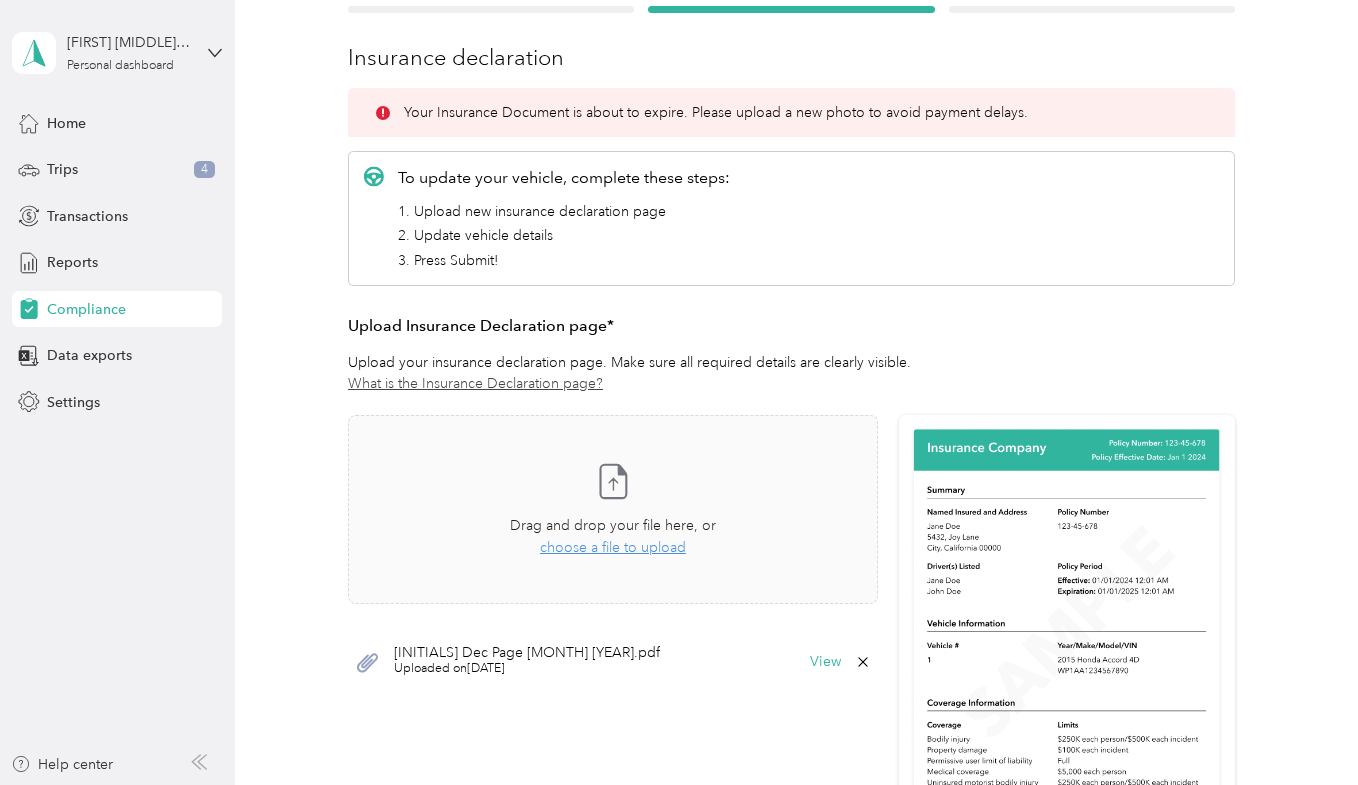 scroll, scrollTop: 118, scrollLeft: 0, axis: vertical 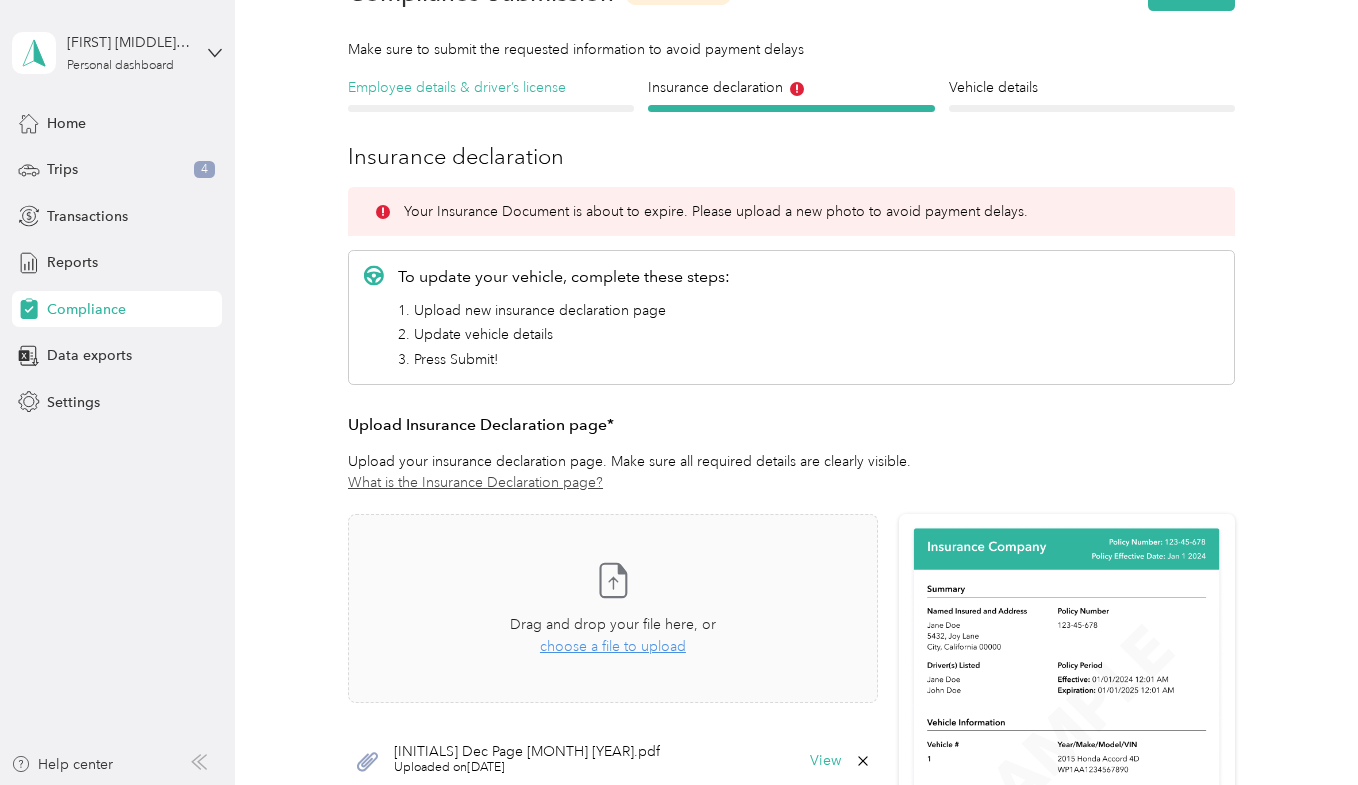 click on "Employee details & driver’s license" at bounding box center (491, 87) 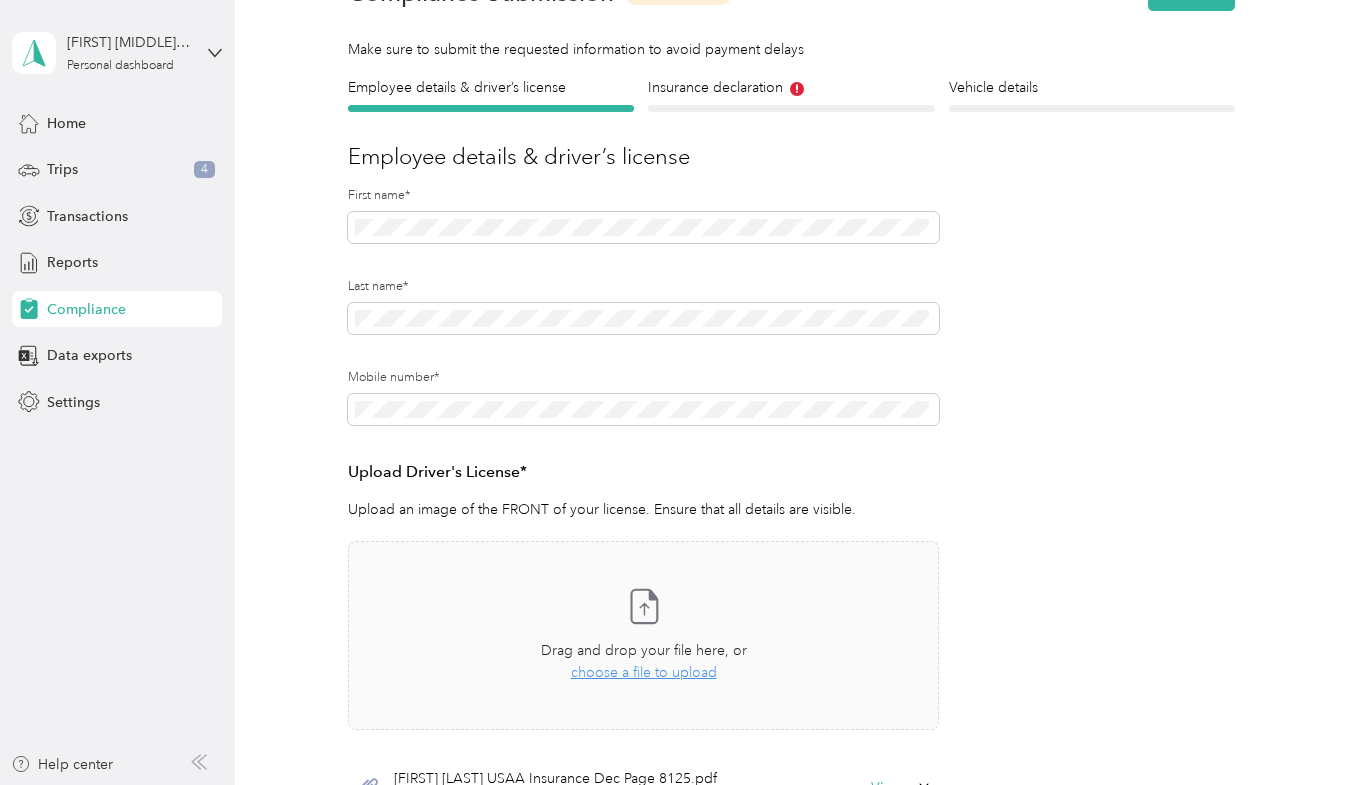 scroll, scrollTop: 418, scrollLeft: 0, axis: vertical 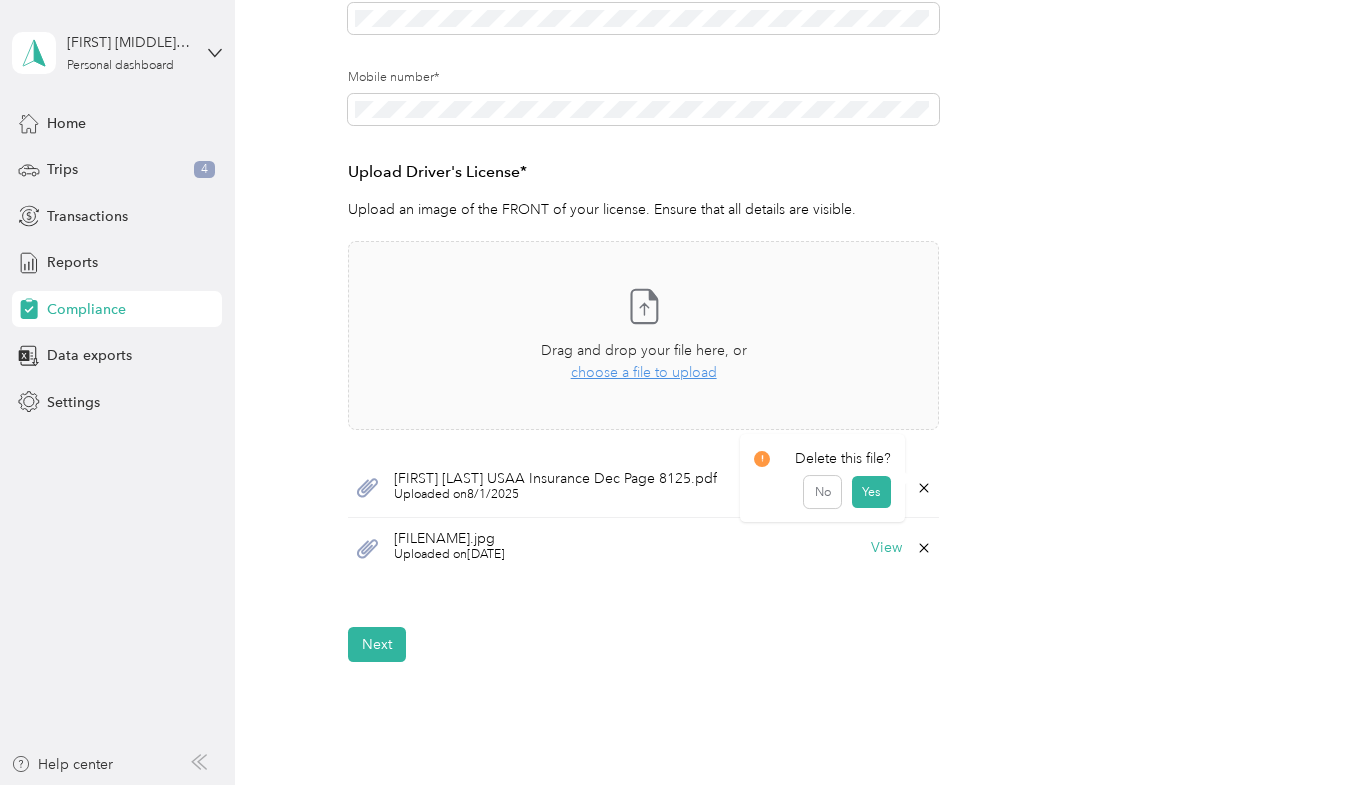 click 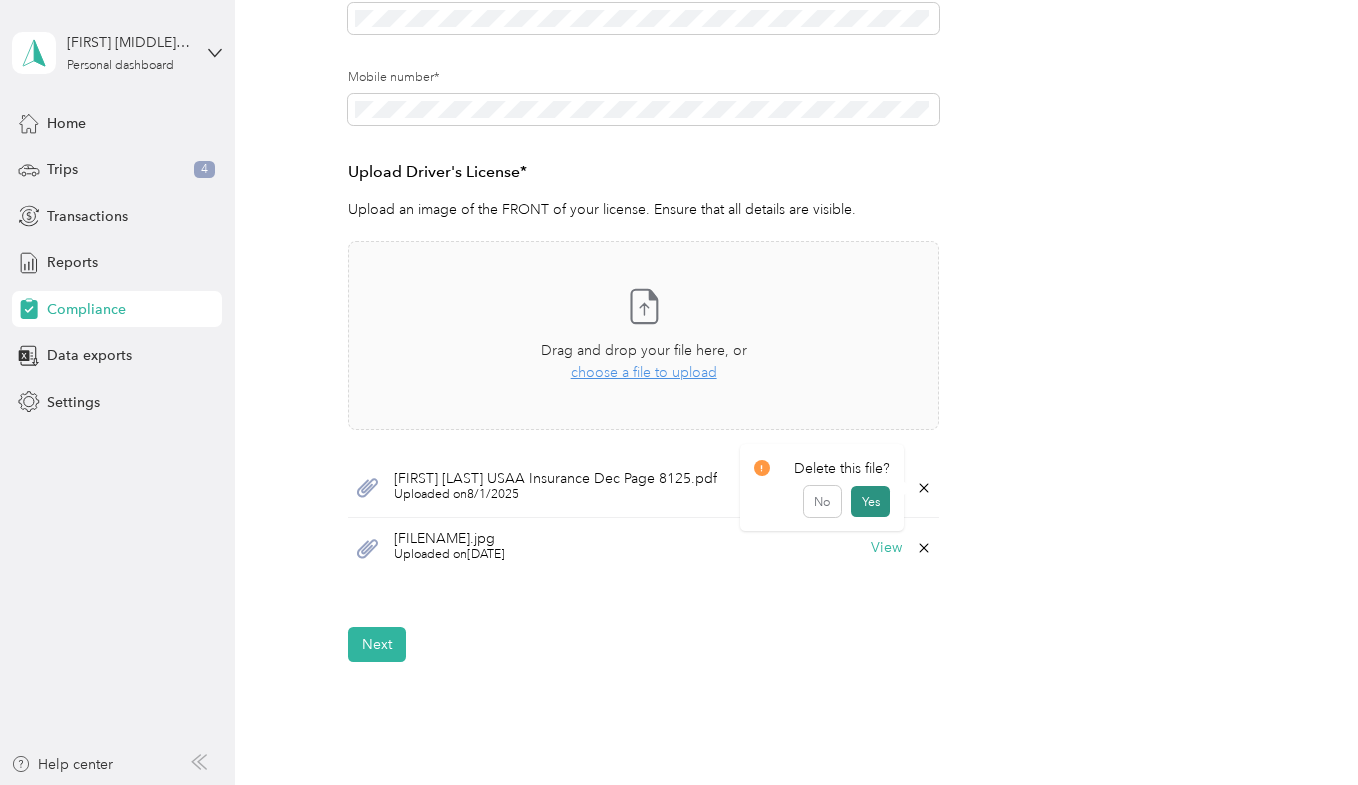 click on "Yes" at bounding box center [870, 502] 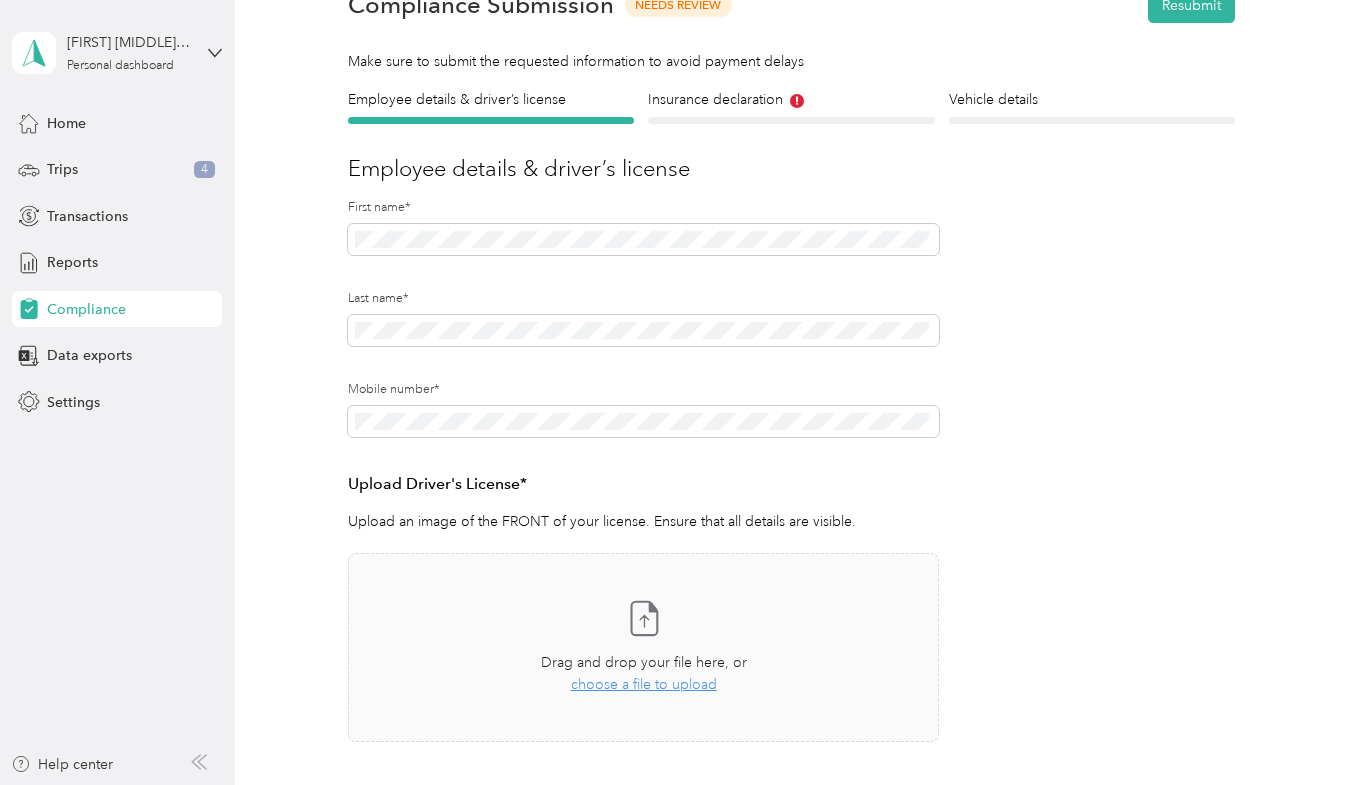 scroll, scrollTop: 0, scrollLeft: 0, axis: both 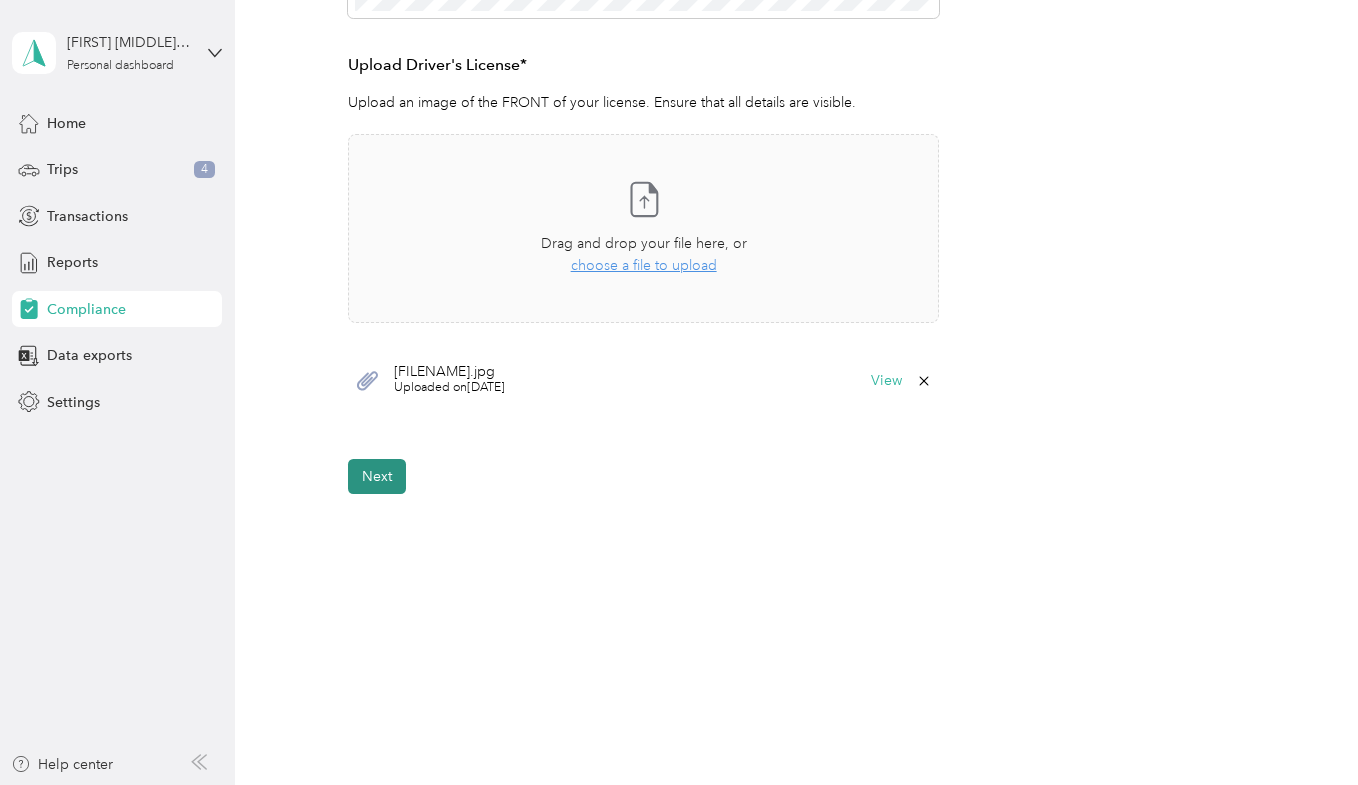click on "Next" at bounding box center [377, 476] 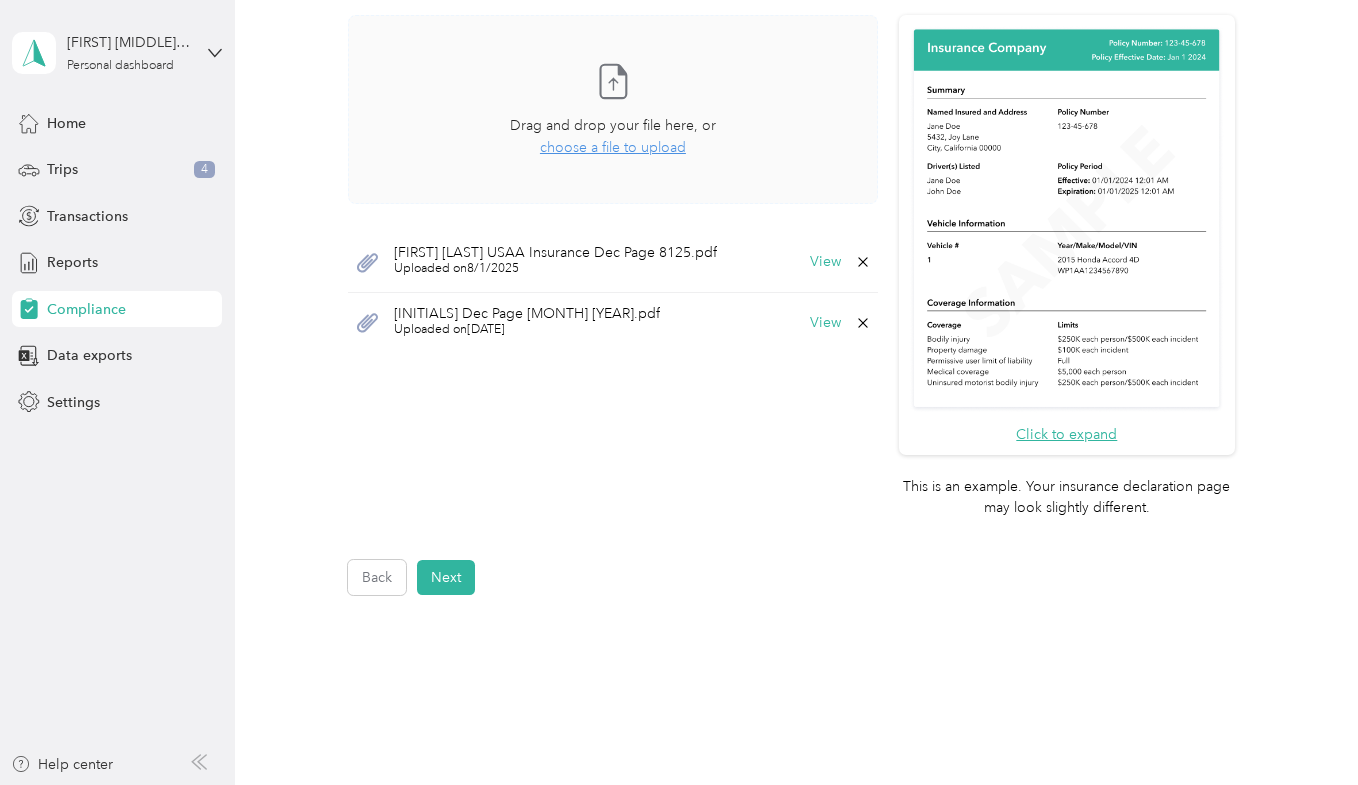 scroll, scrollTop: 655, scrollLeft: 0, axis: vertical 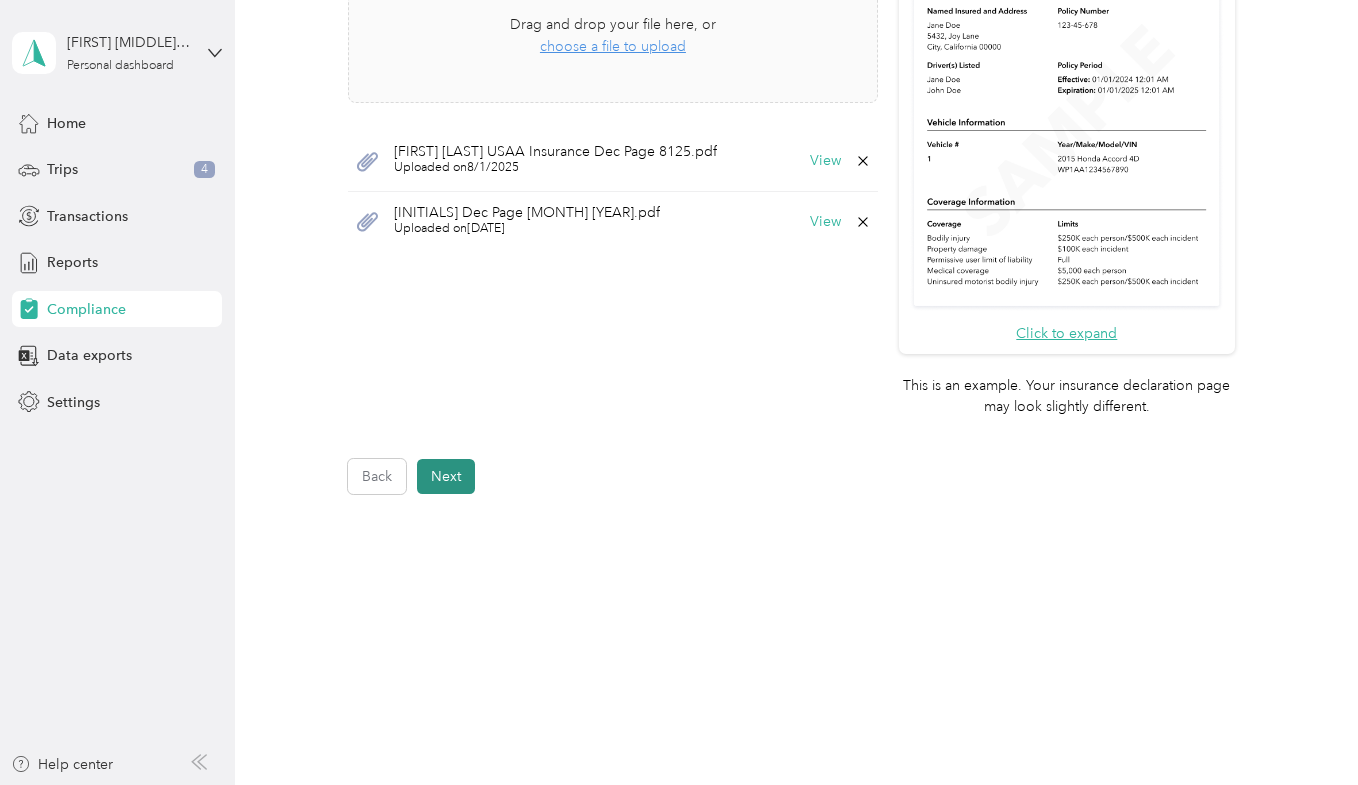 click on "Next" at bounding box center (446, 476) 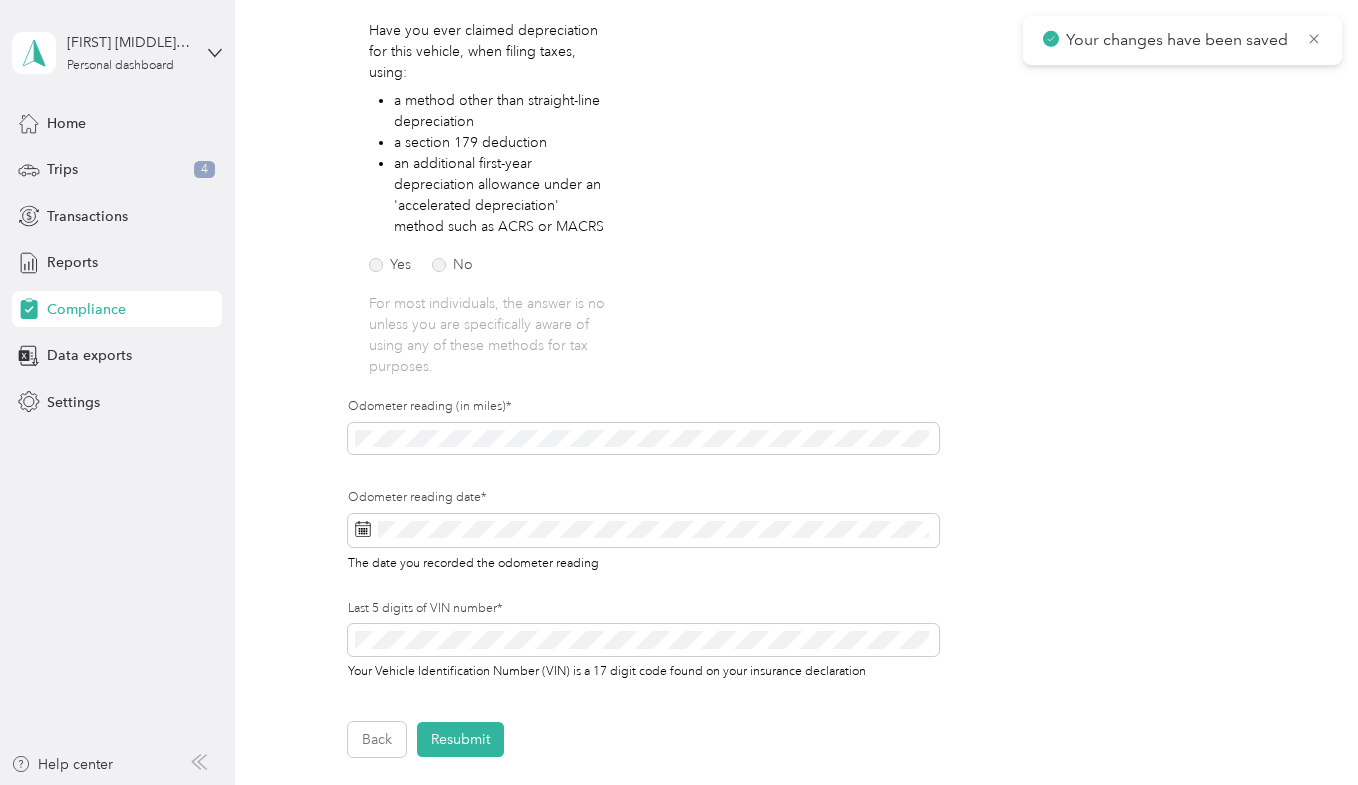 scroll, scrollTop: 524, scrollLeft: 0, axis: vertical 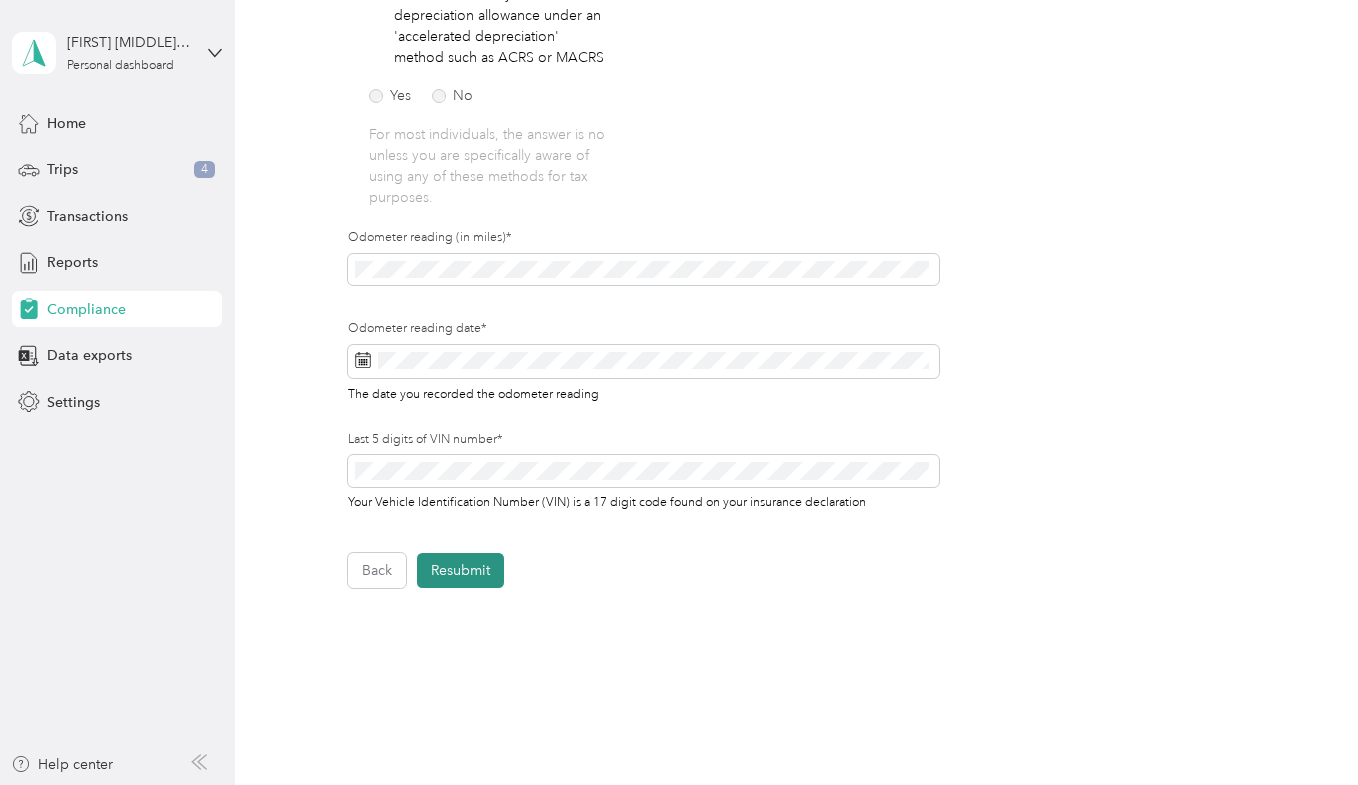 click on "Resubmit" at bounding box center (460, 570) 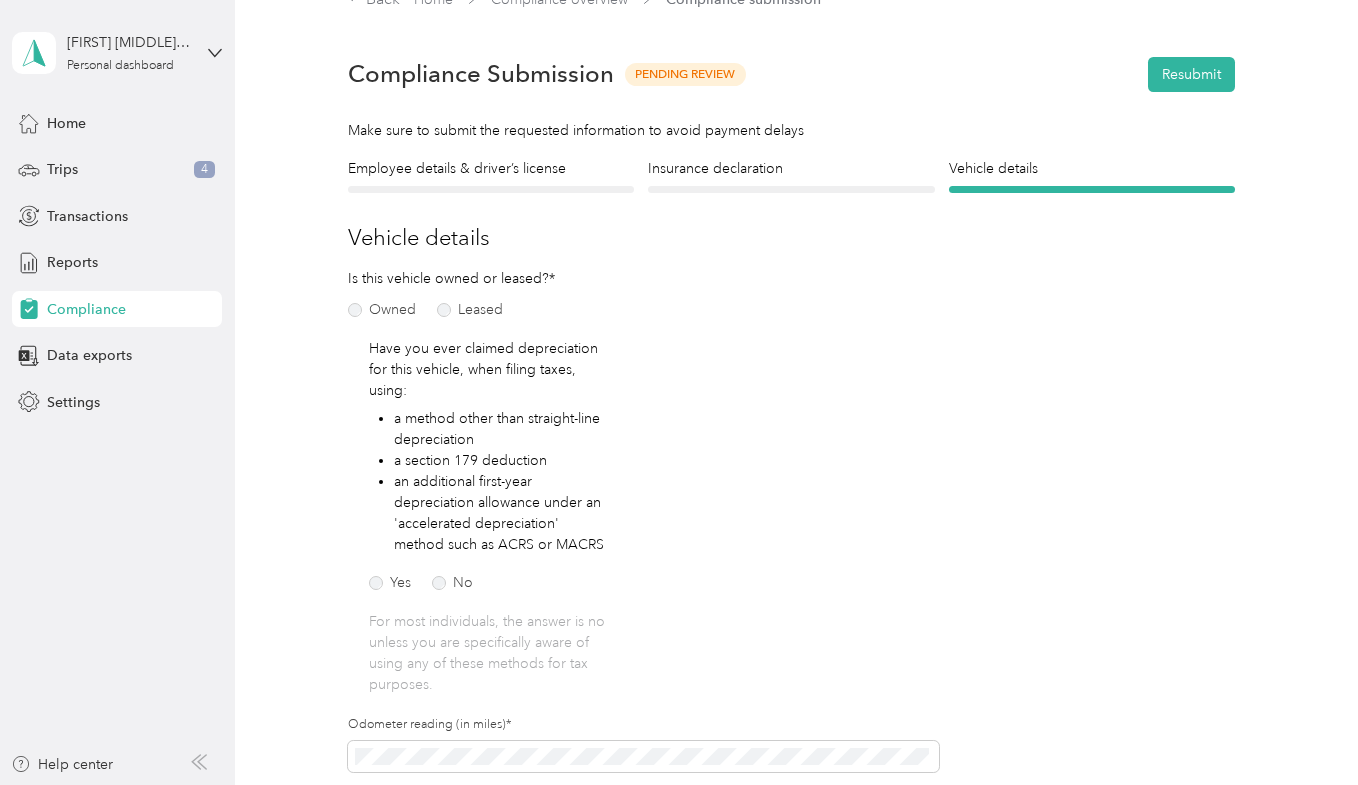 scroll, scrollTop: 24, scrollLeft: 0, axis: vertical 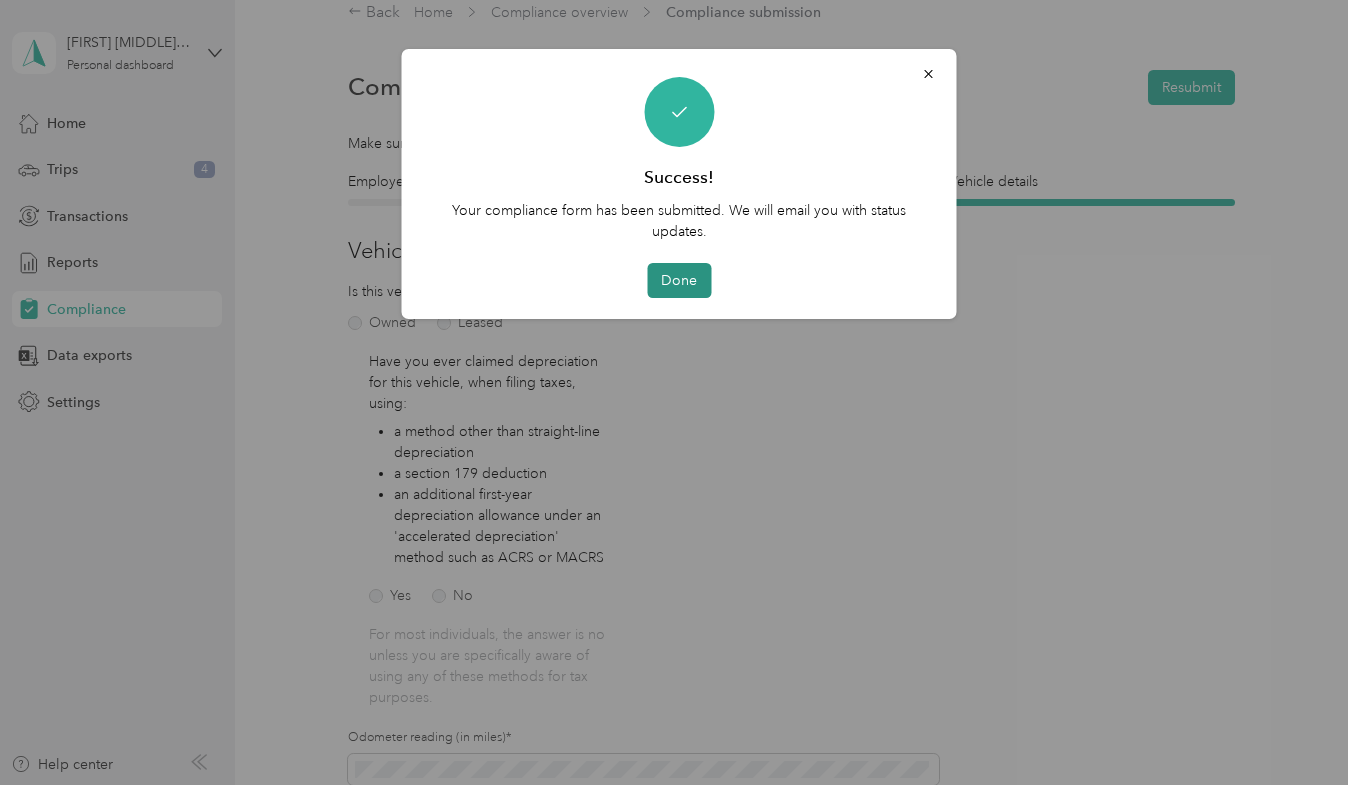 click on "Done" at bounding box center (679, 280) 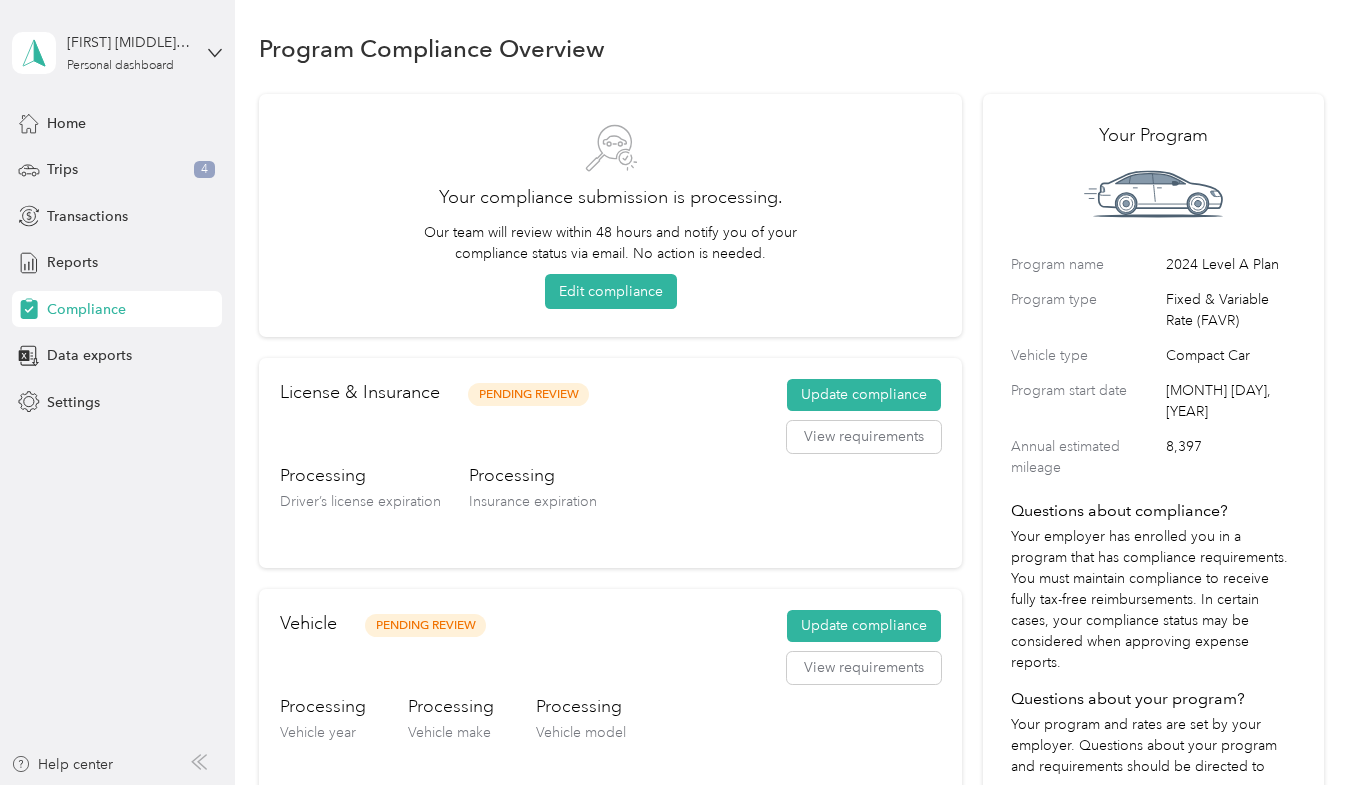 scroll, scrollTop: 0, scrollLeft: 0, axis: both 